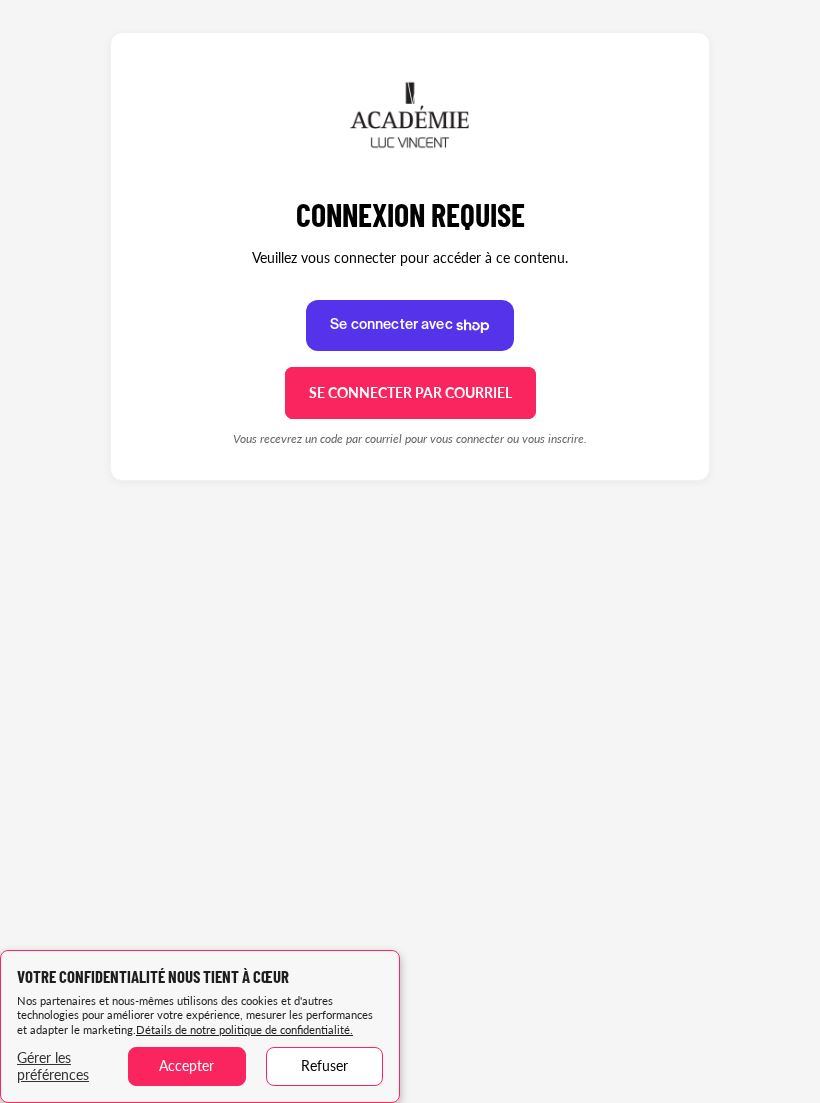 scroll, scrollTop: 0, scrollLeft: 0, axis: both 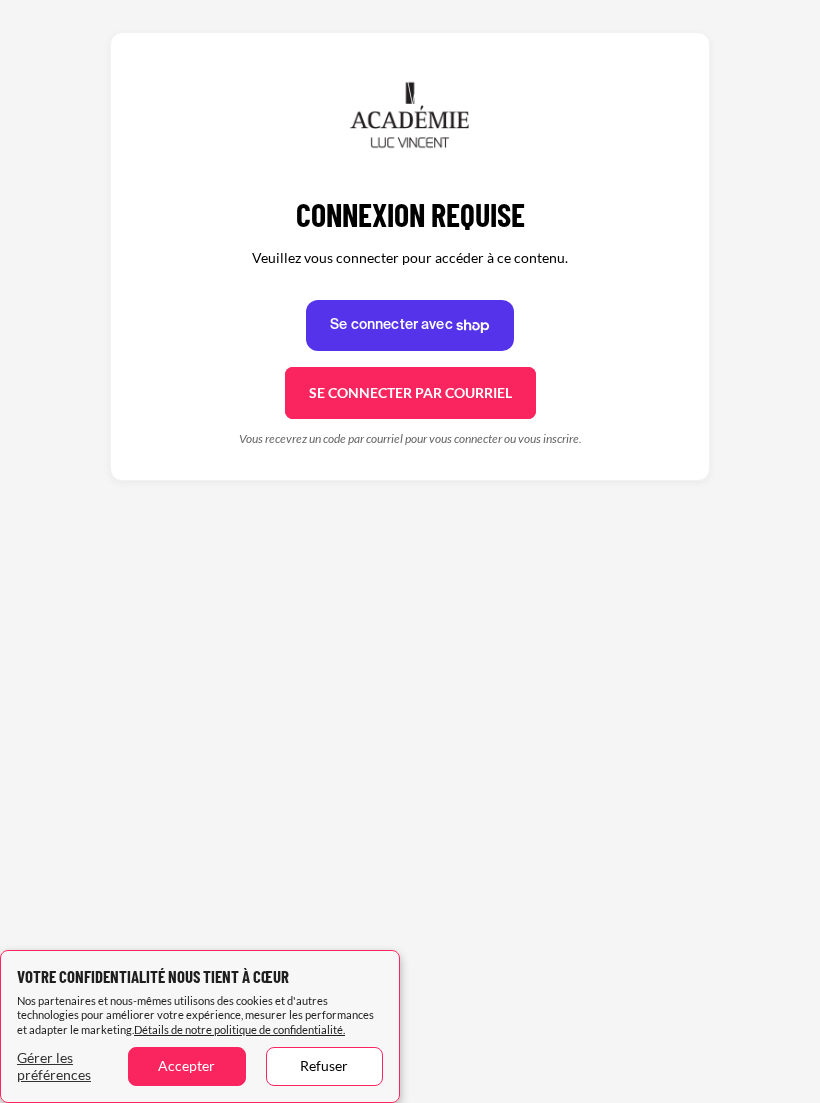 click on "Accepter" at bounding box center (186, 1066) 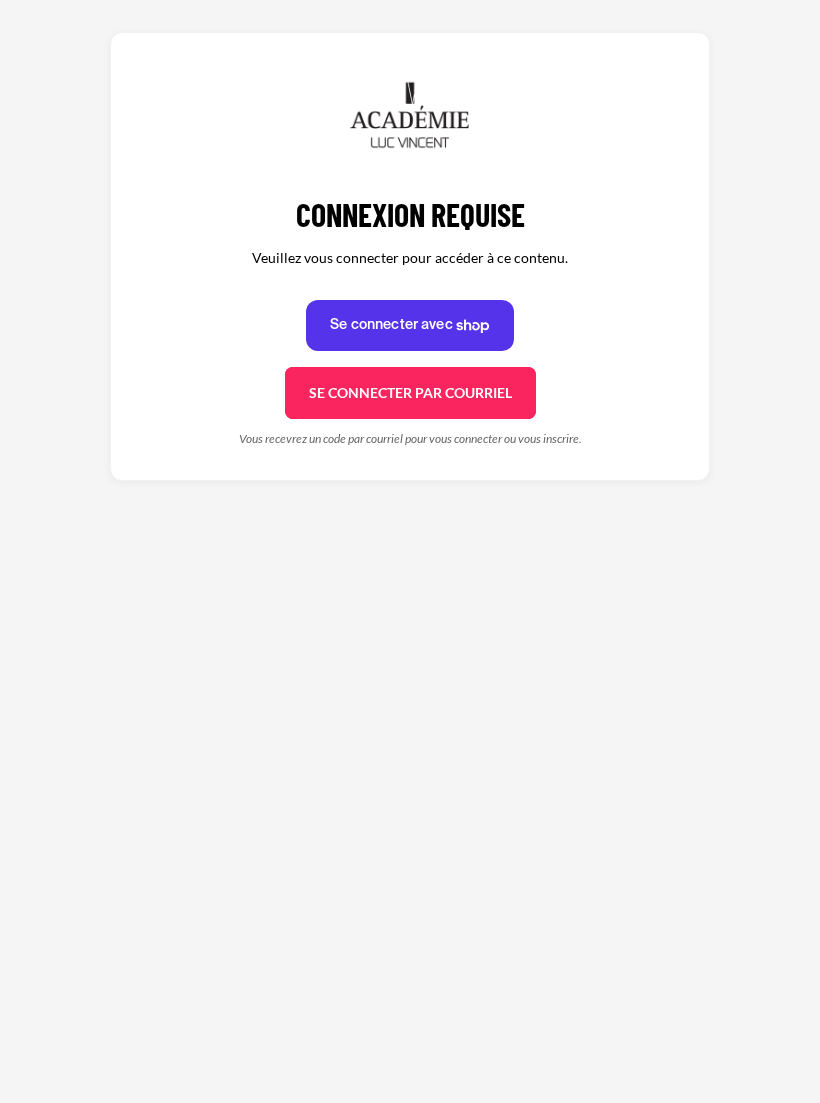 click on "Se connecter par courriel
Se connecter" at bounding box center (410, 393) 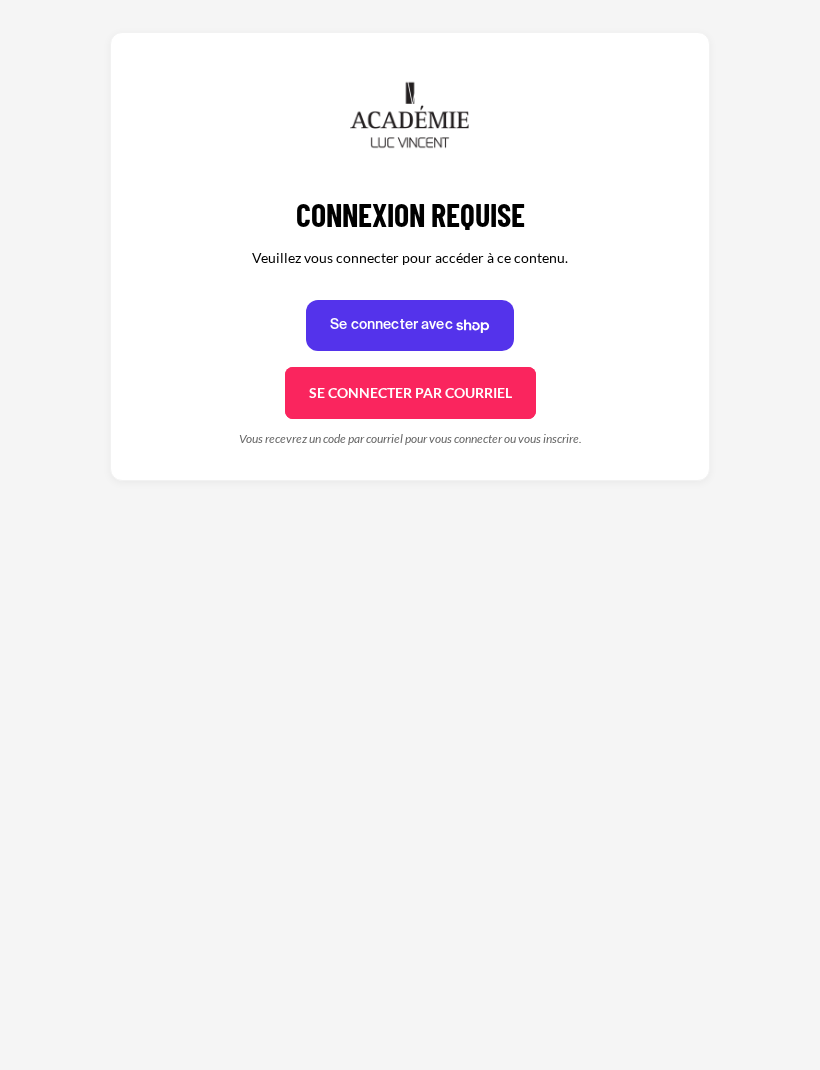 scroll, scrollTop: 0, scrollLeft: 0, axis: both 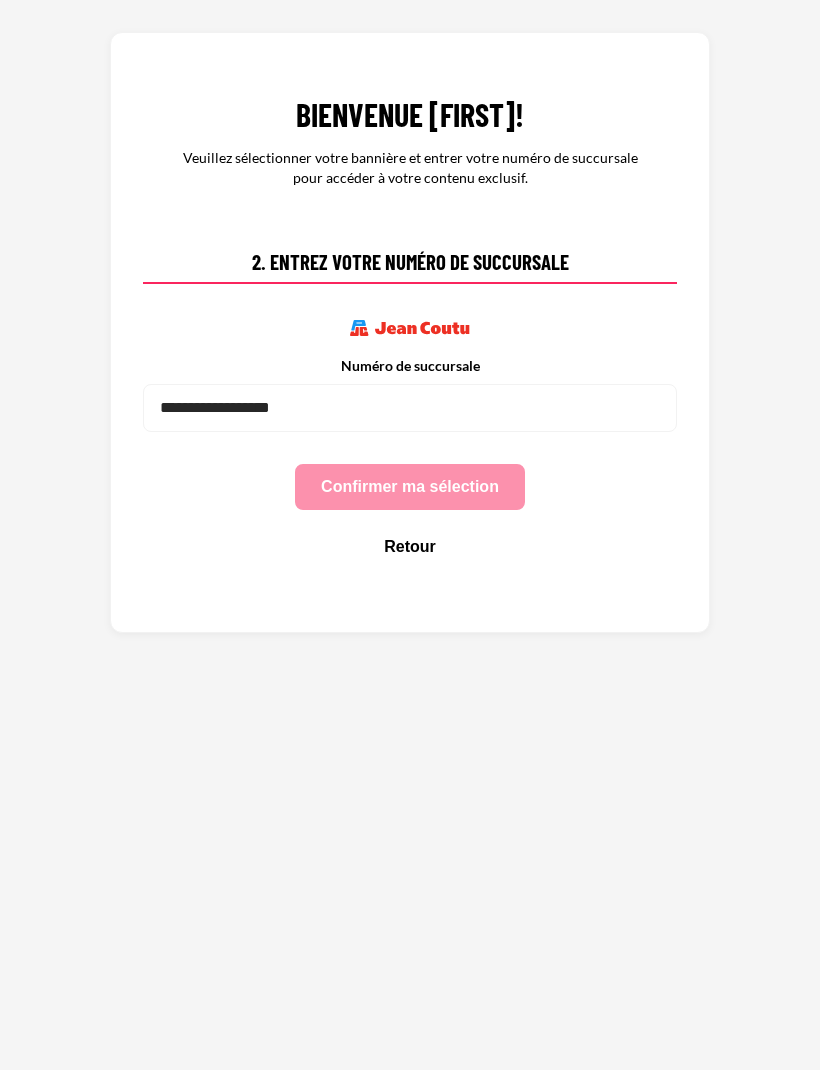 click on "Numéro de succursale" at bounding box center [410, 366] 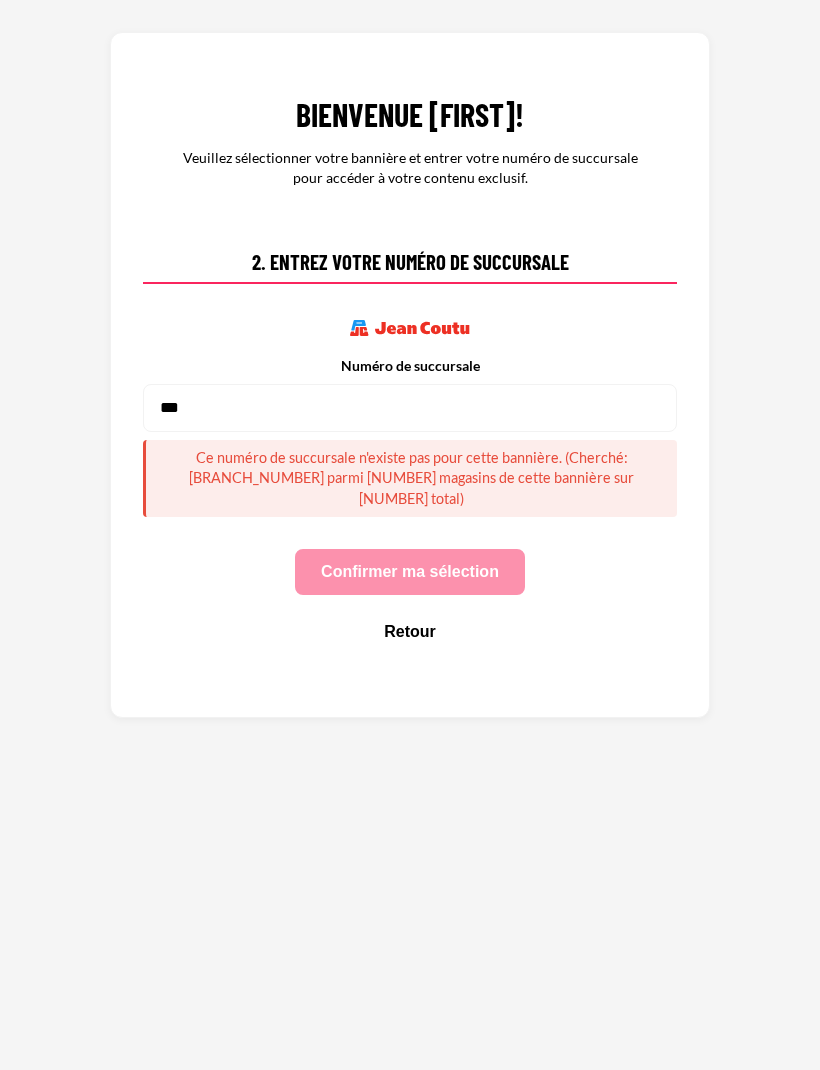 click on "***" at bounding box center [410, 408] 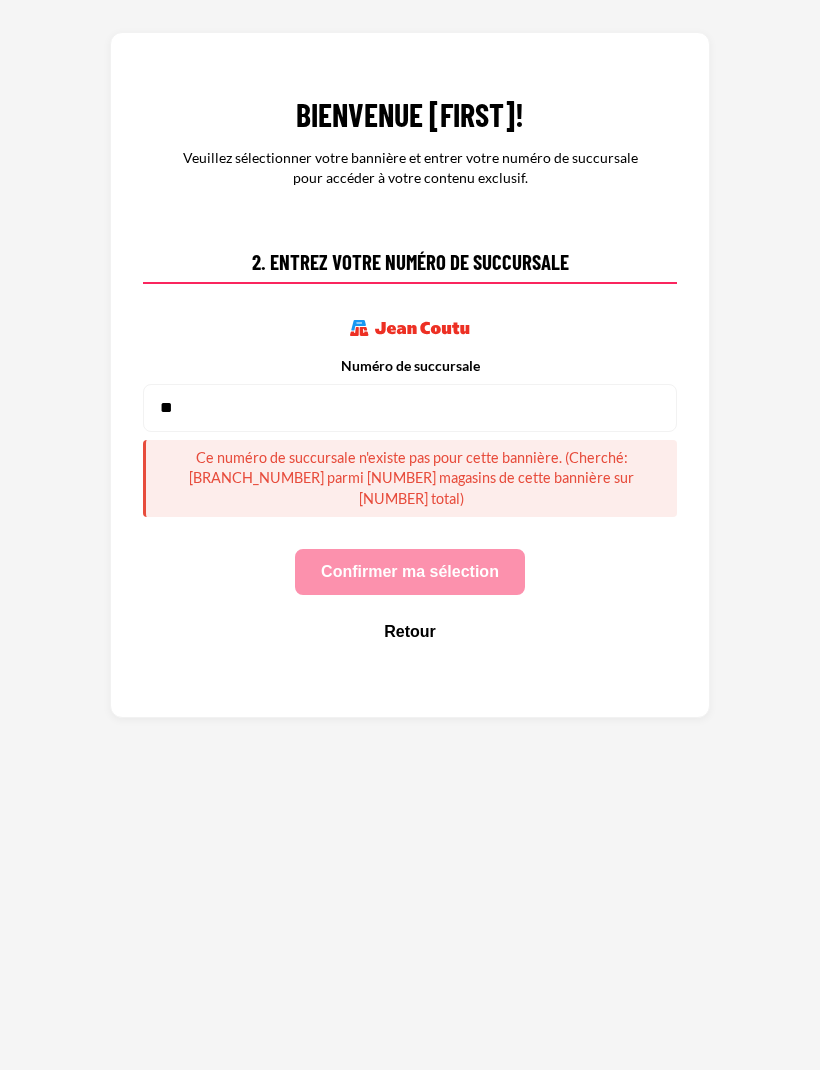 click on "**" at bounding box center (410, 408) 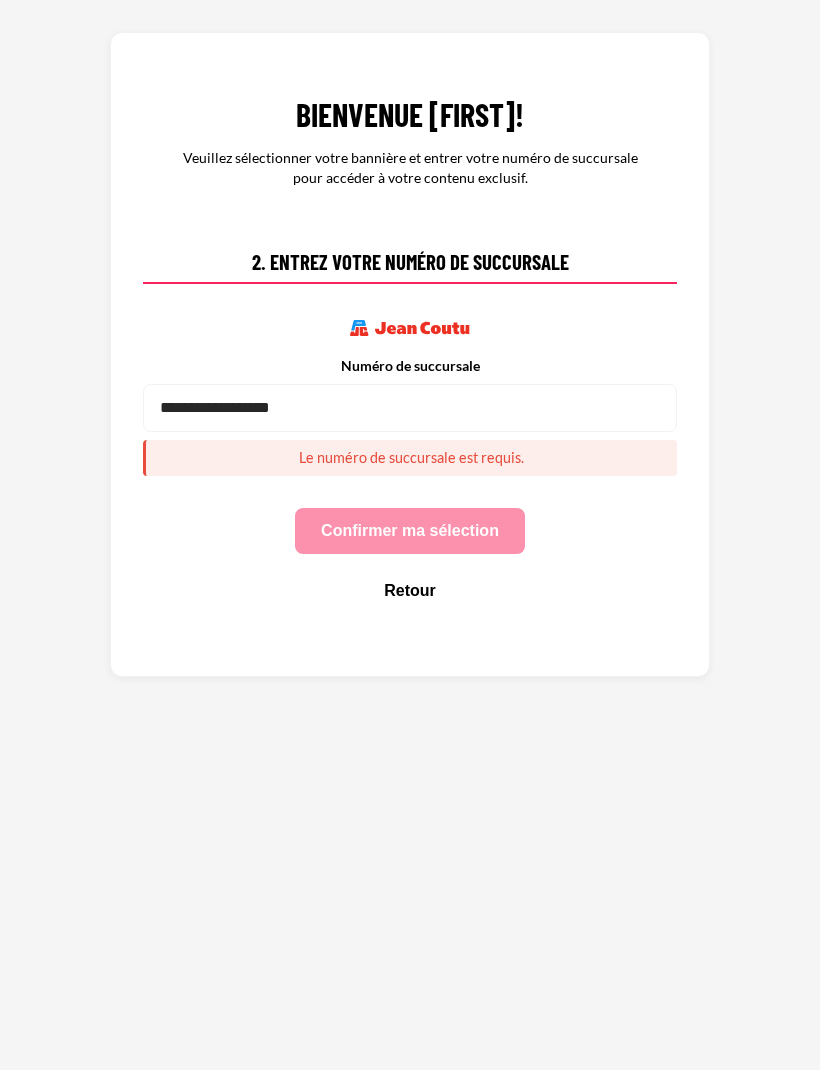 click on "Numéro de succursale" at bounding box center (410, 408) 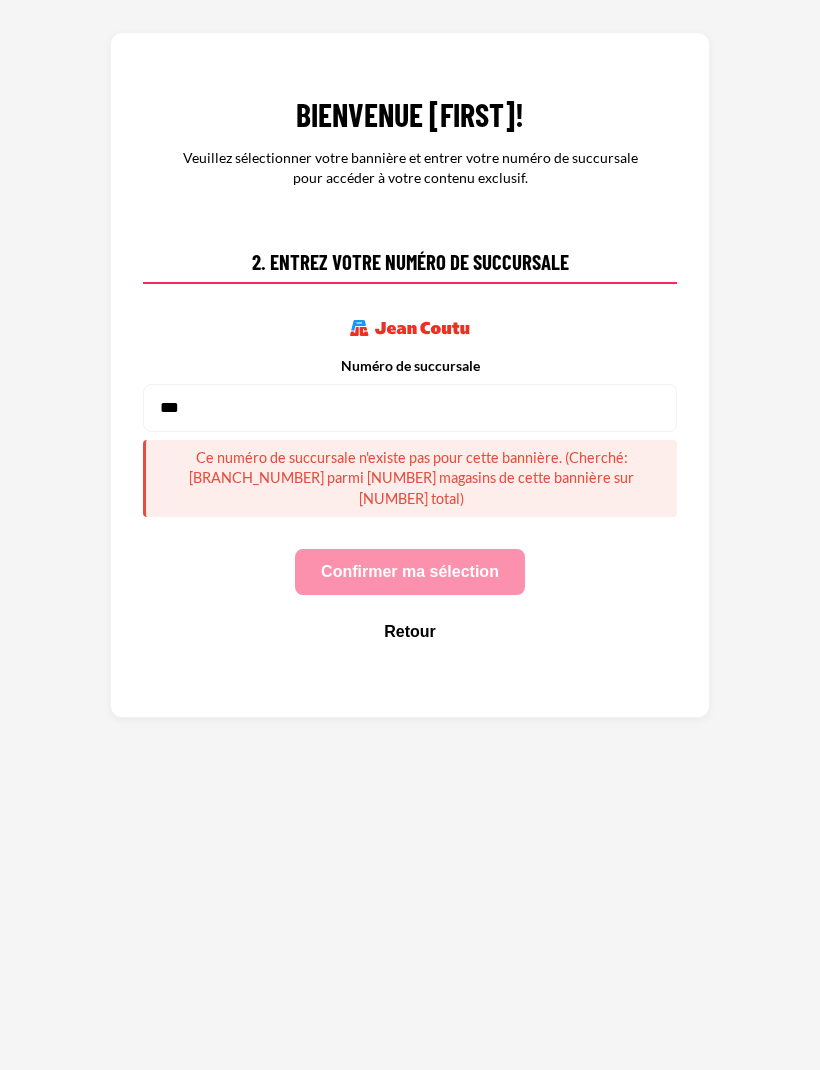 click on "Numéro de succursale" at bounding box center (410, 366) 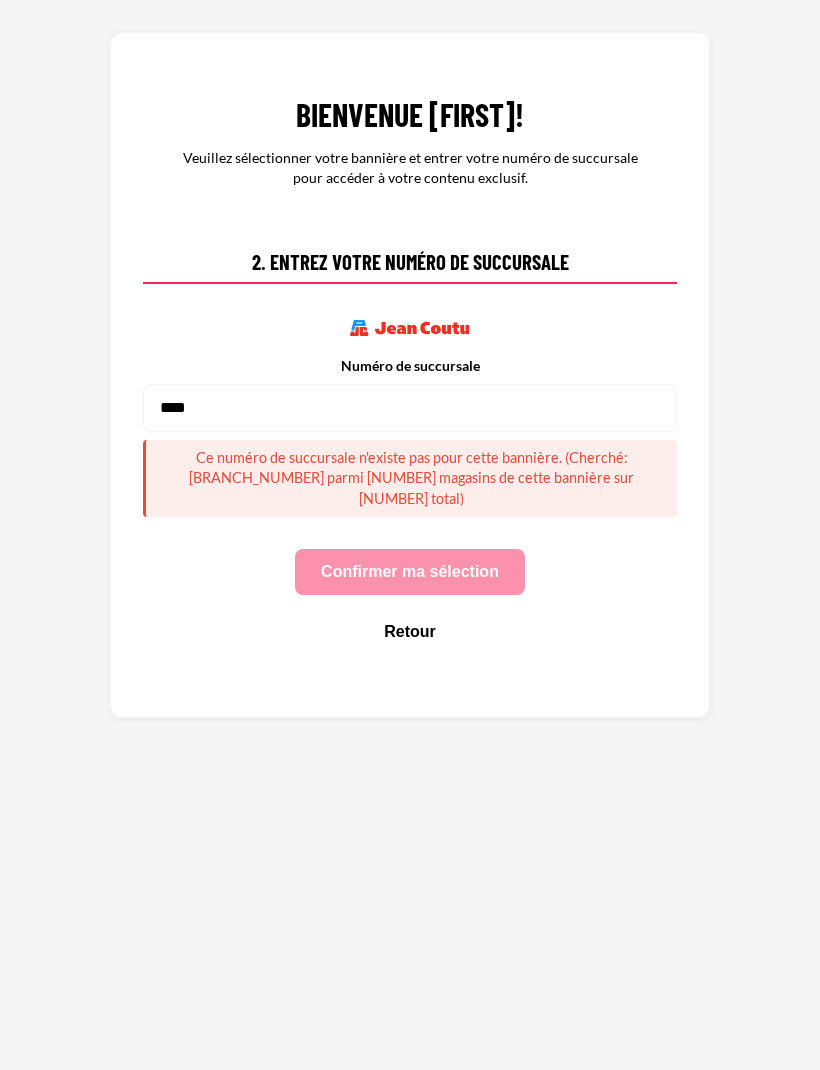 click on "****" at bounding box center [410, 408] 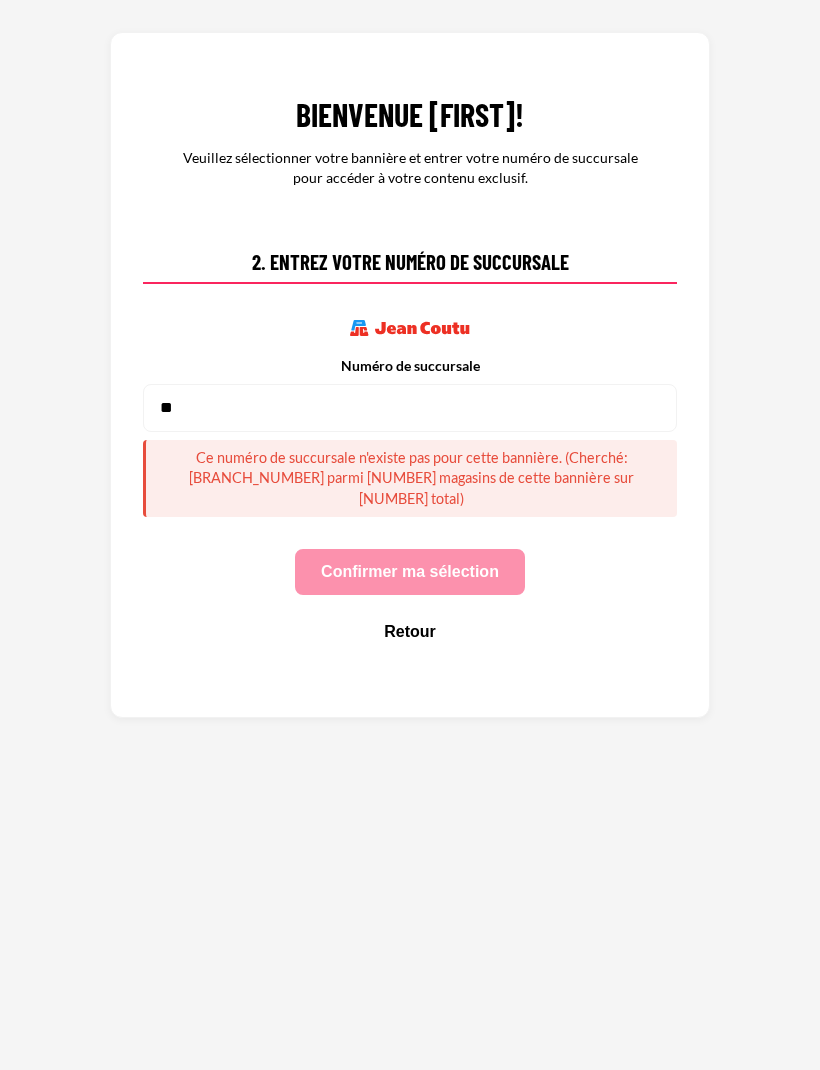 click on "Ce numéro de succursale n'existe pas pour cette bannière. (Cherché: 09 parmi 421 magasins de cette bannière sur 717 total)" at bounding box center (410, 478) 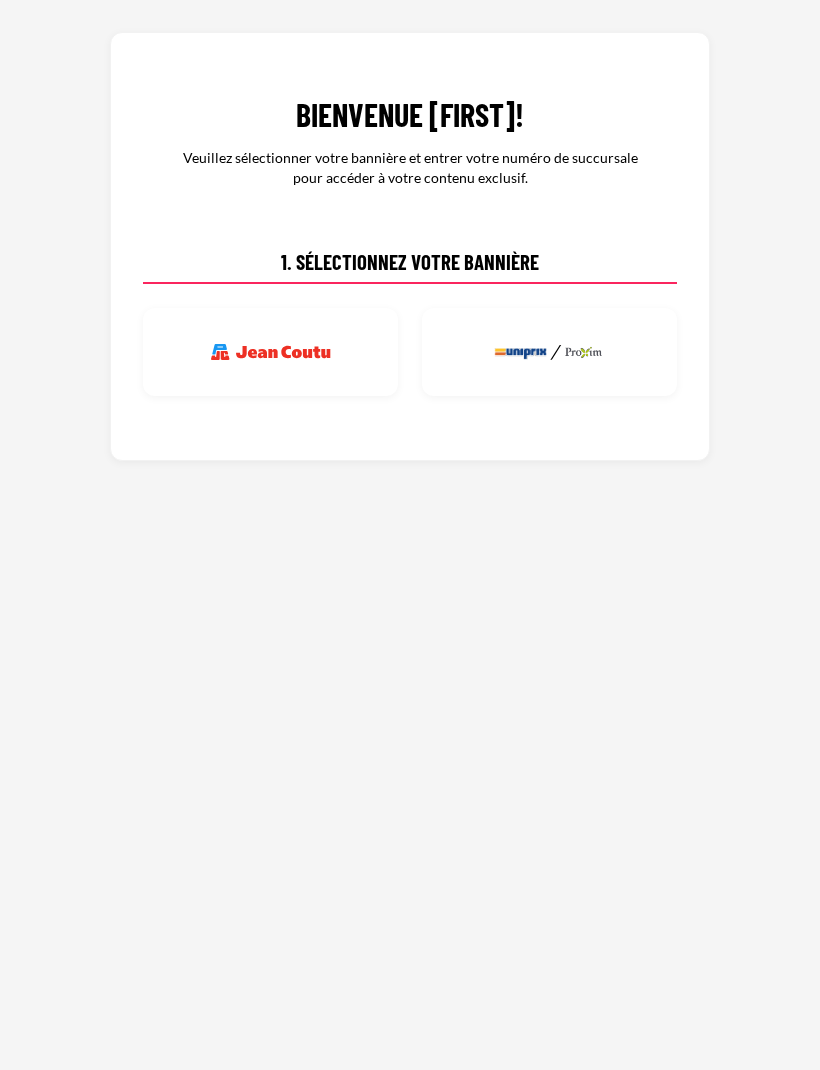 click on "1. Sélectionnez votre bannière" at bounding box center [410, 267] 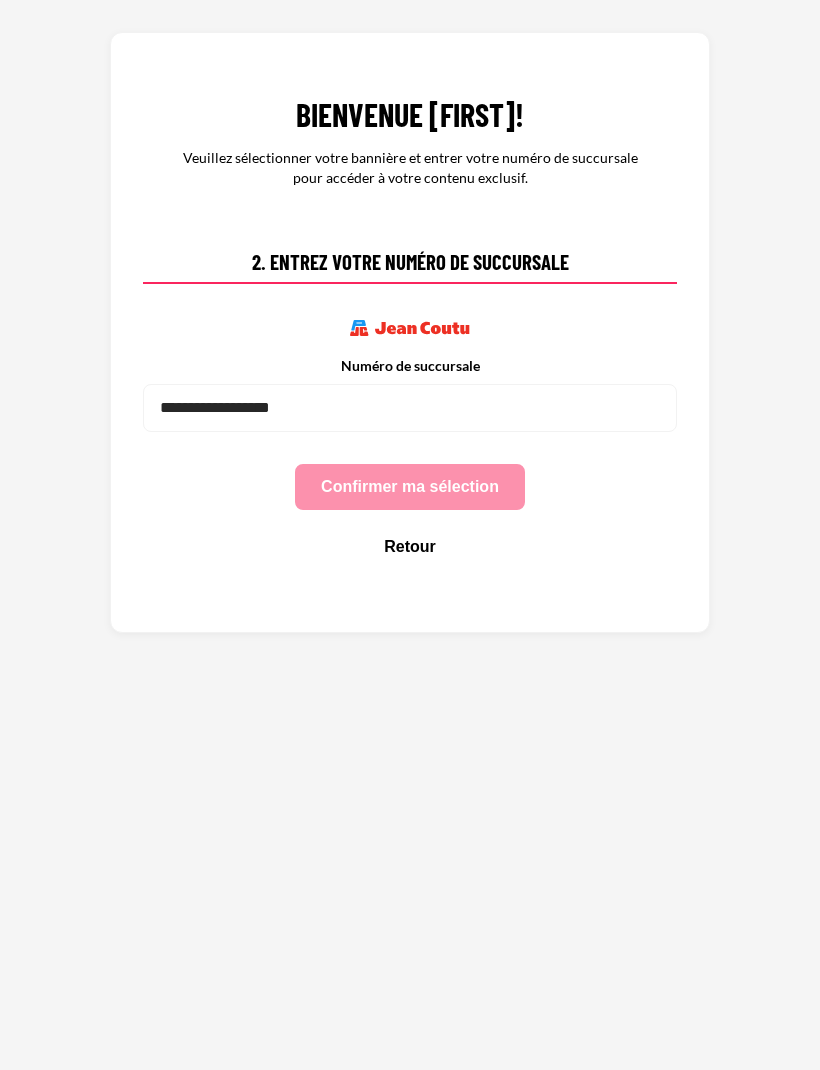 click on "Numéro de succursale" at bounding box center (410, 408) 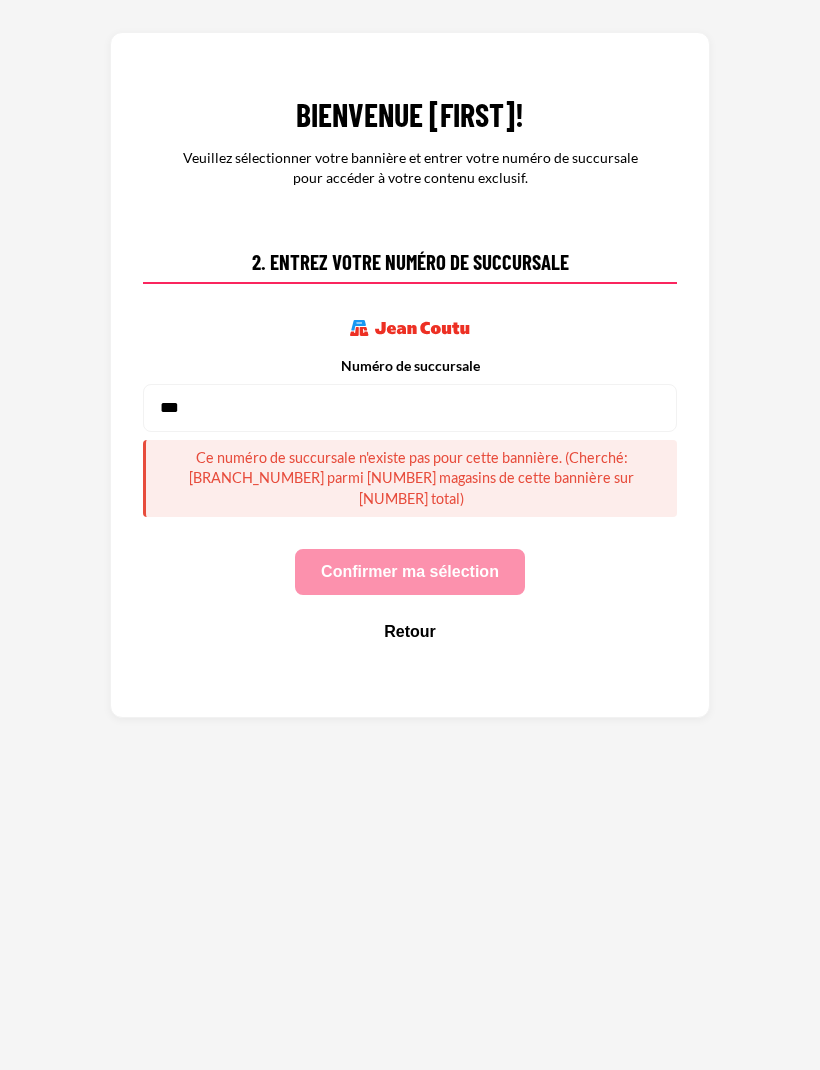 type on "***" 